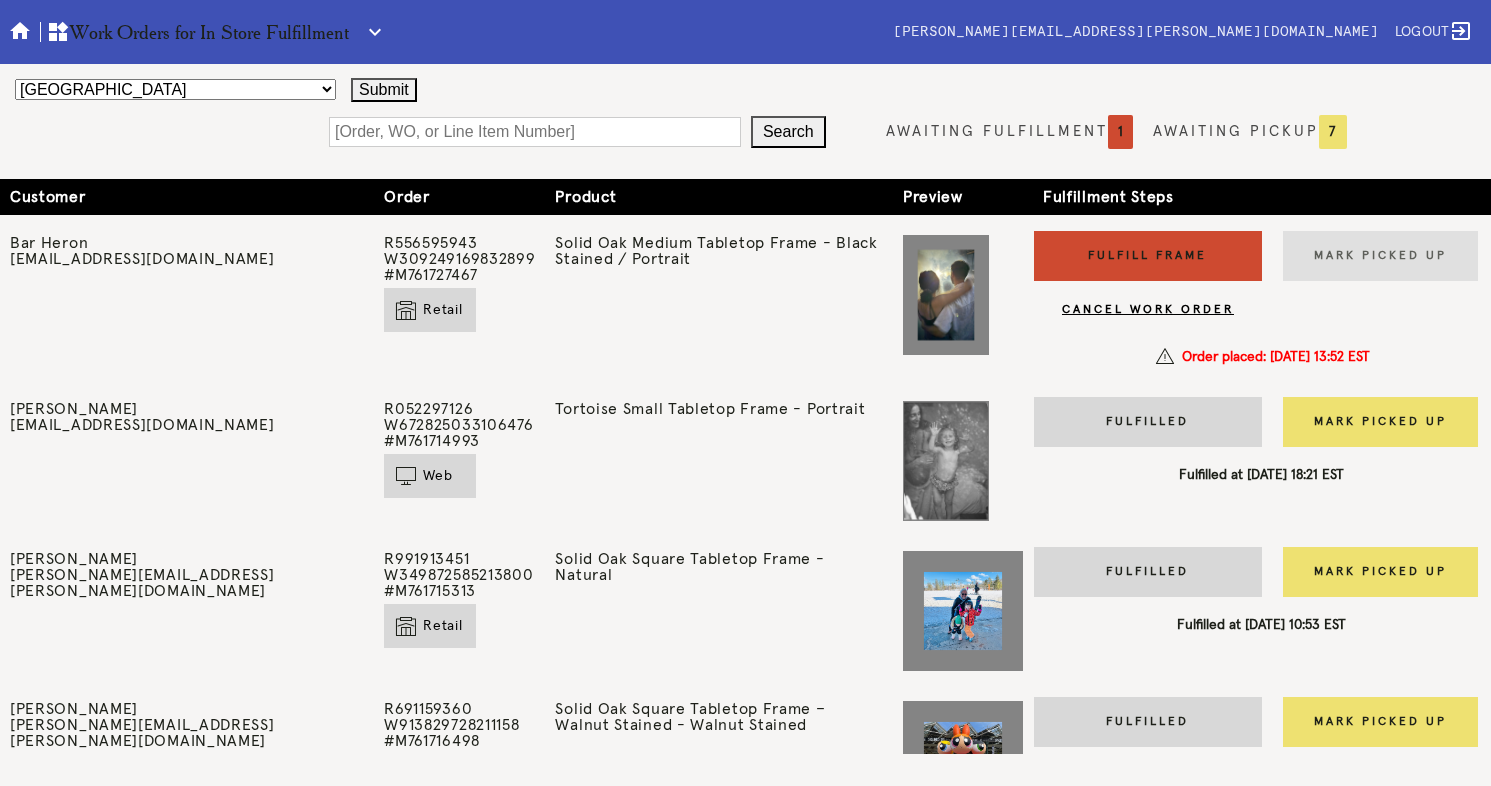scroll, scrollTop: 0, scrollLeft: 0, axis: both 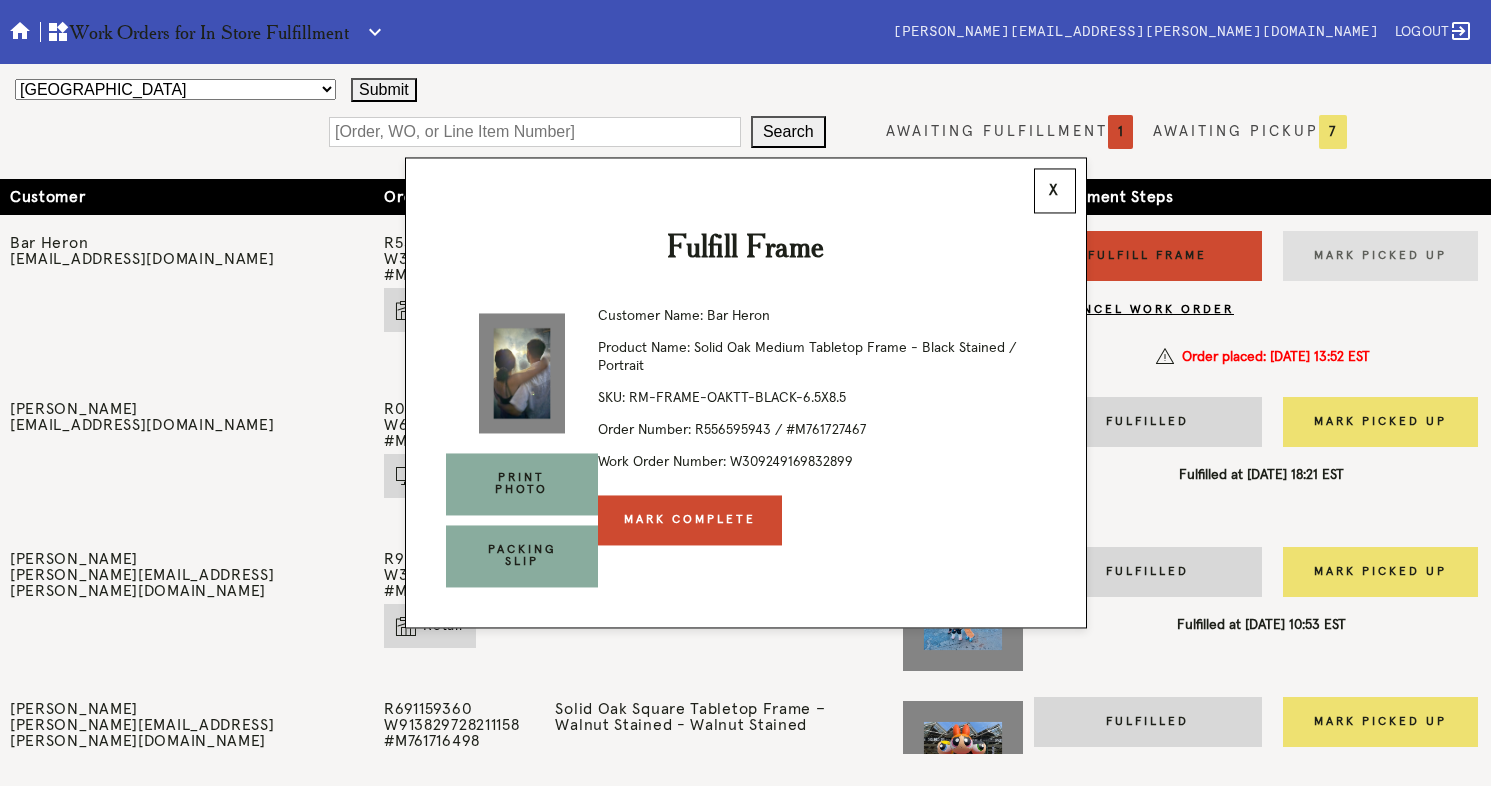click on "Mark Complete" at bounding box center (690, 521) 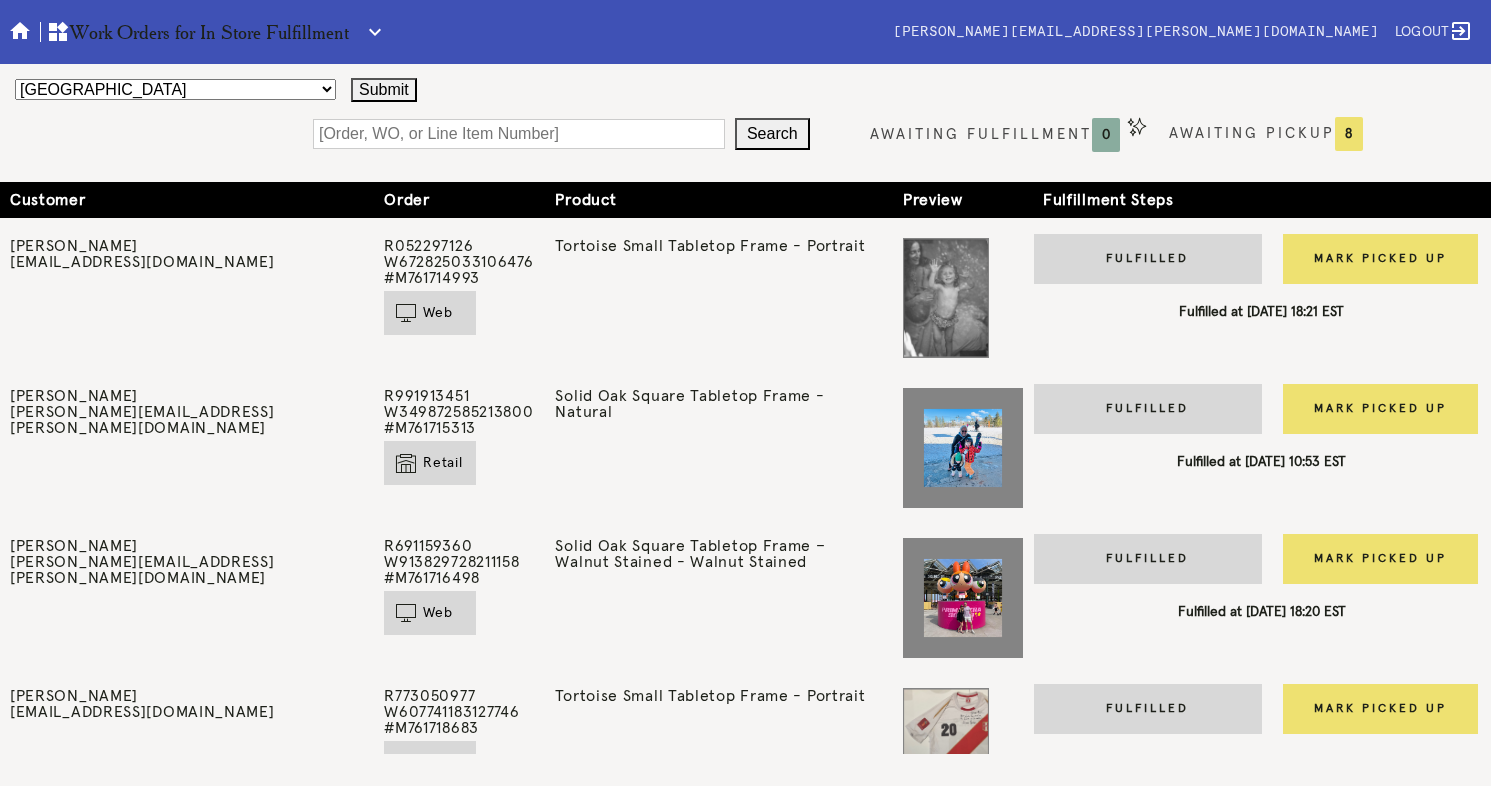 scroll, scrollTop: 0, scrollLeft: 0, axis: both 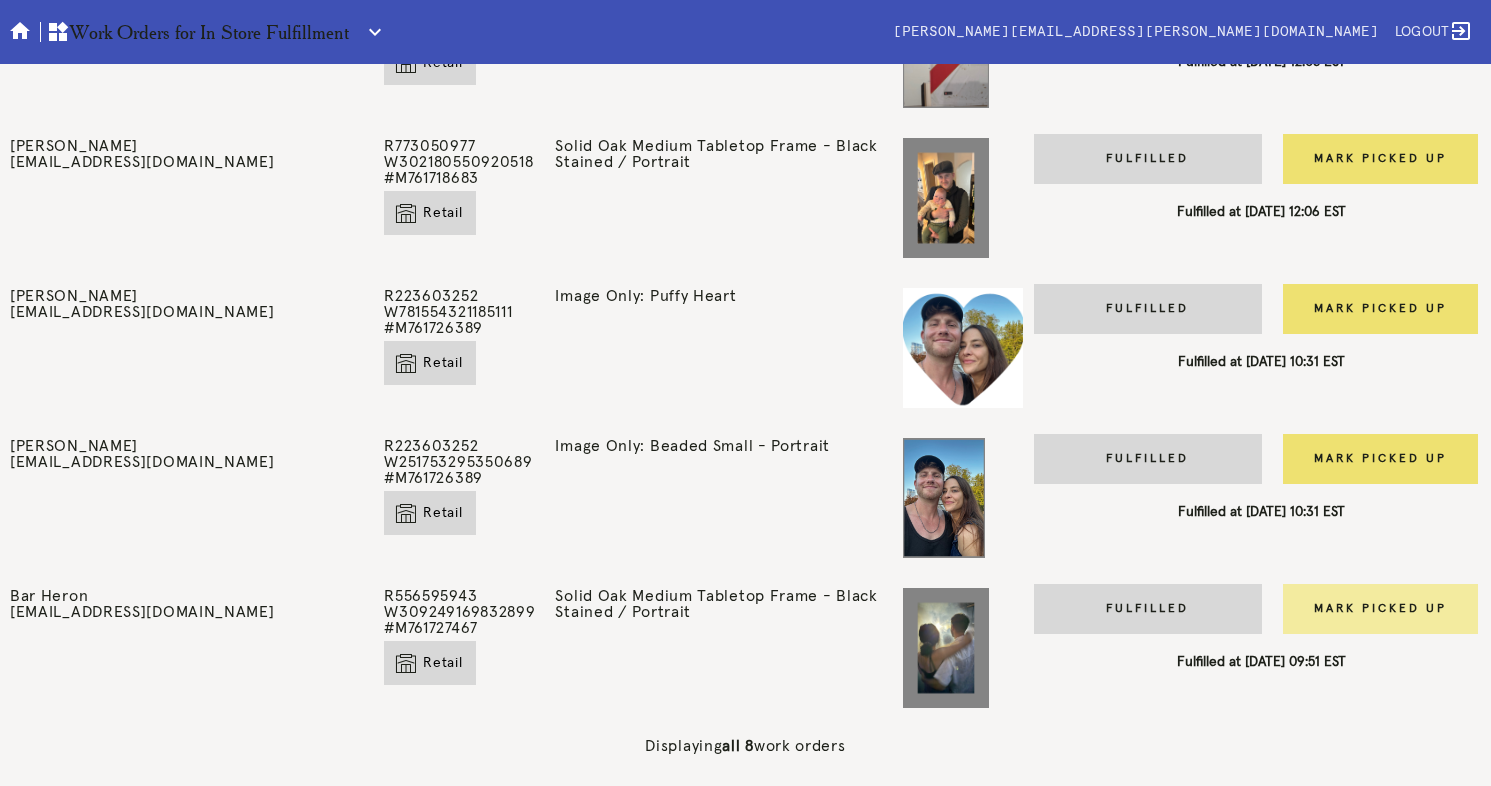 click on "Mark Picked Up" at bounding box center [1380, 609] 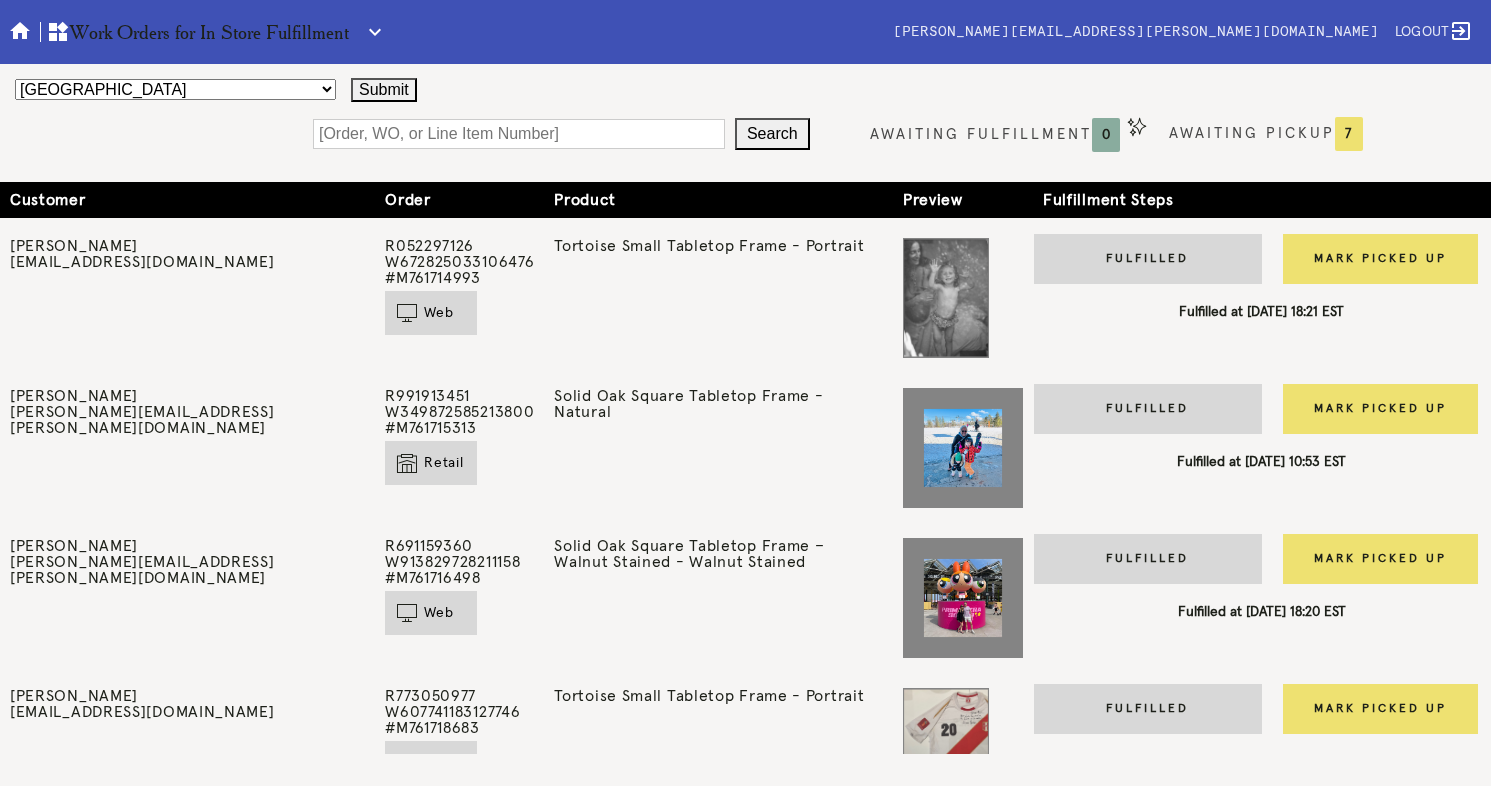 scroll, scrollTop: 0, scrollLeft: 0, axis: both 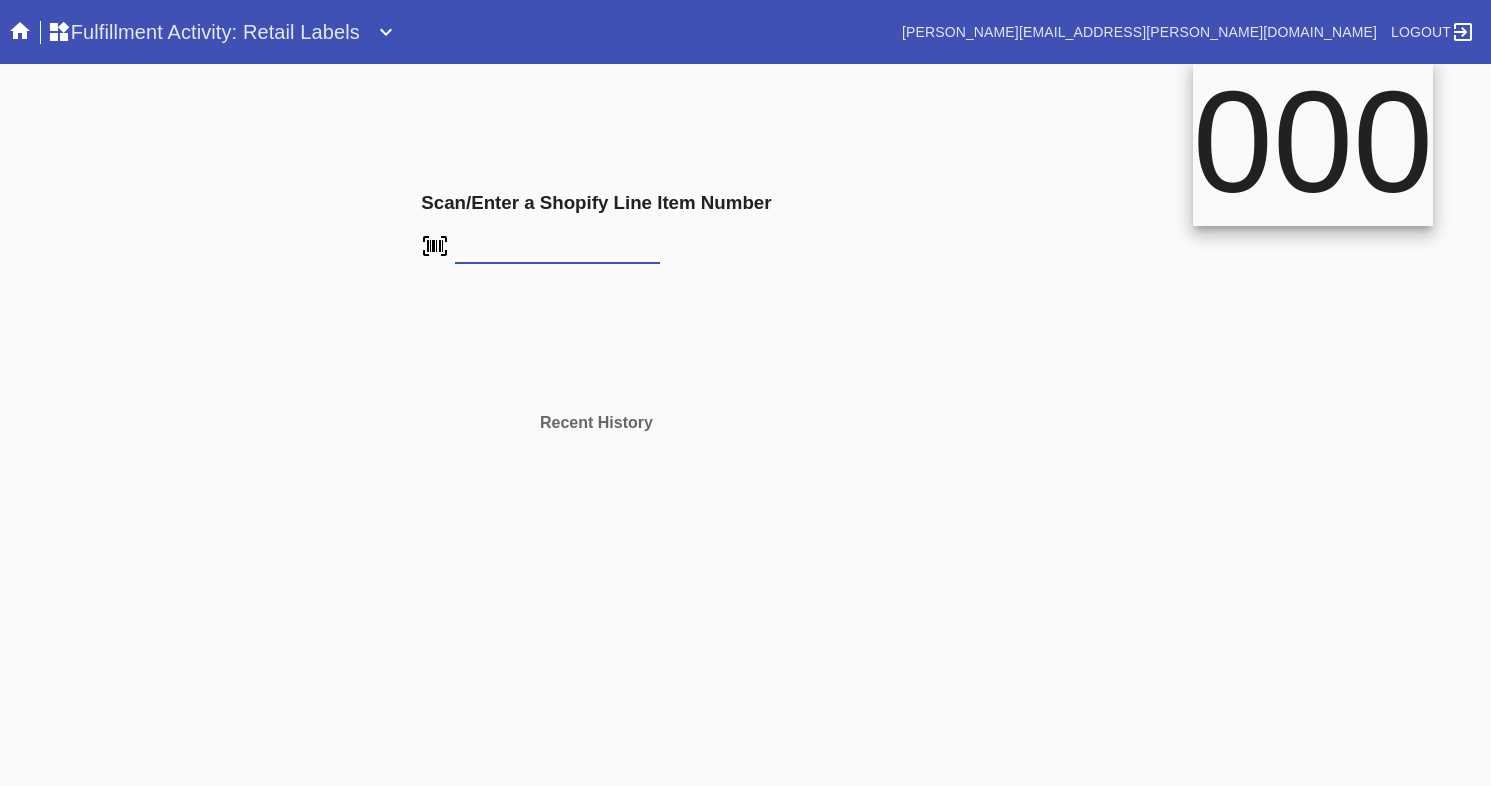 click at bounding box center [557, 249] 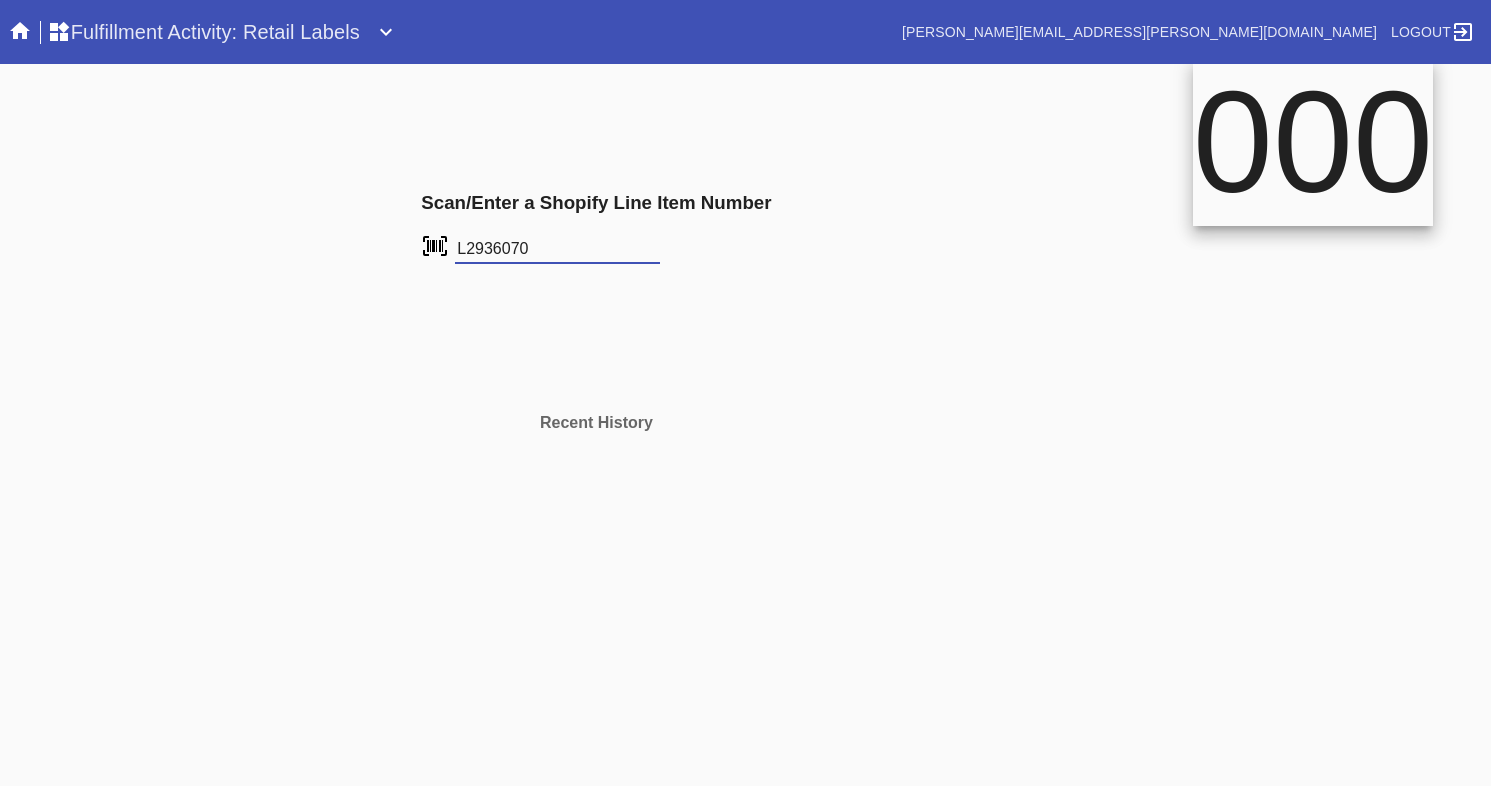 type on "L2936070" 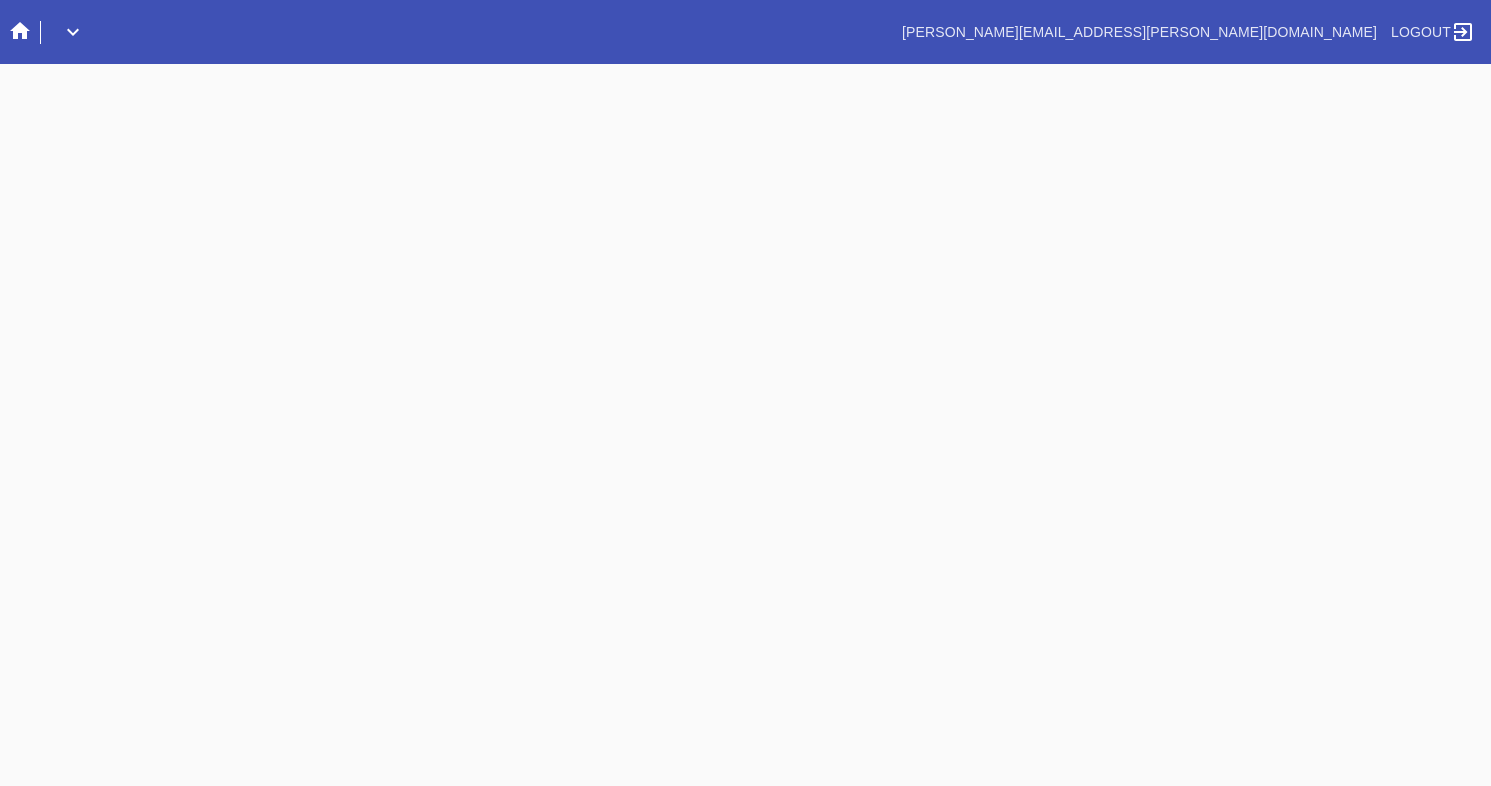 scroll, scrollTop: 0, scrollLeft: 0, axis: both 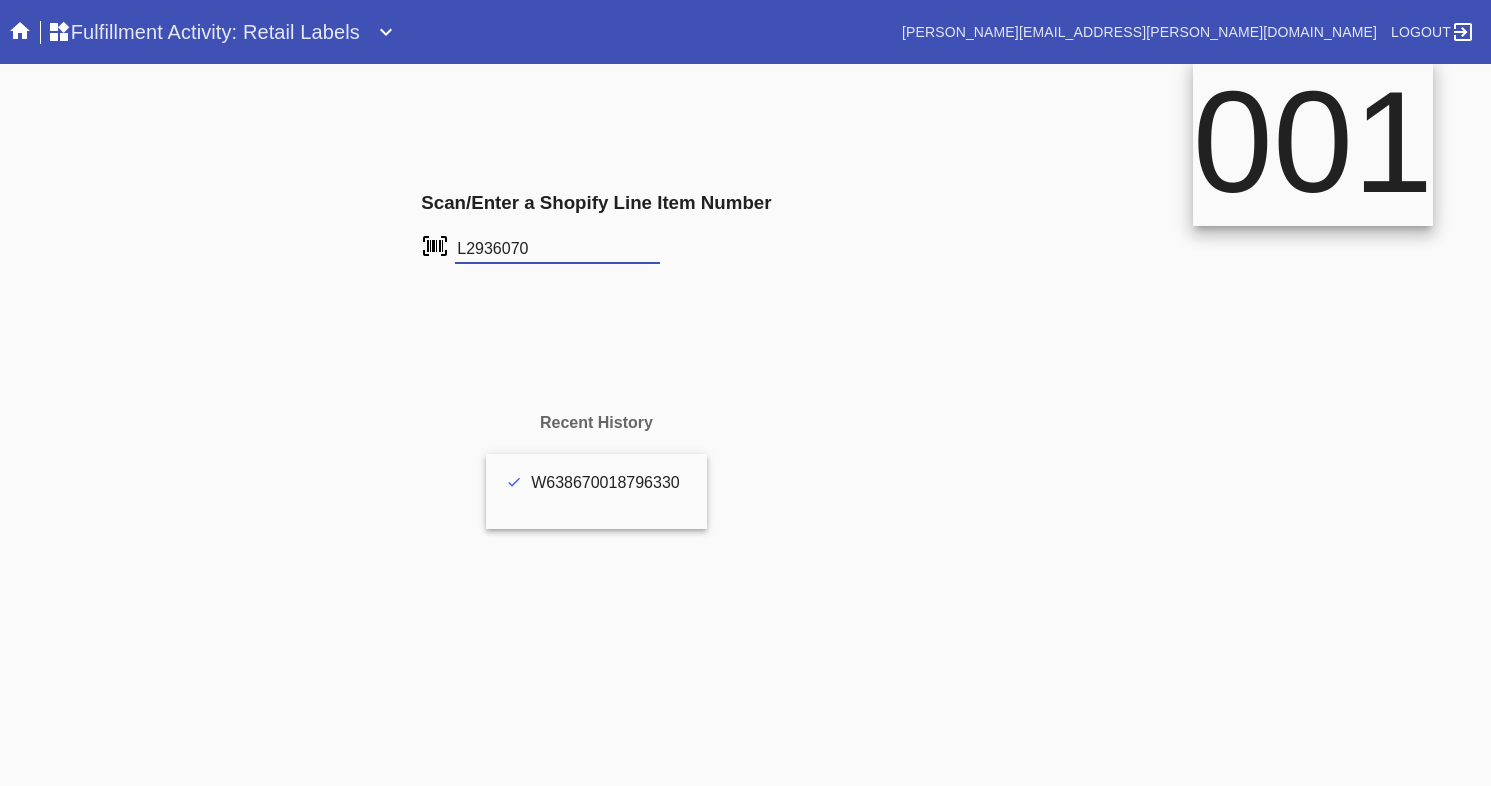 type on "L2936070" 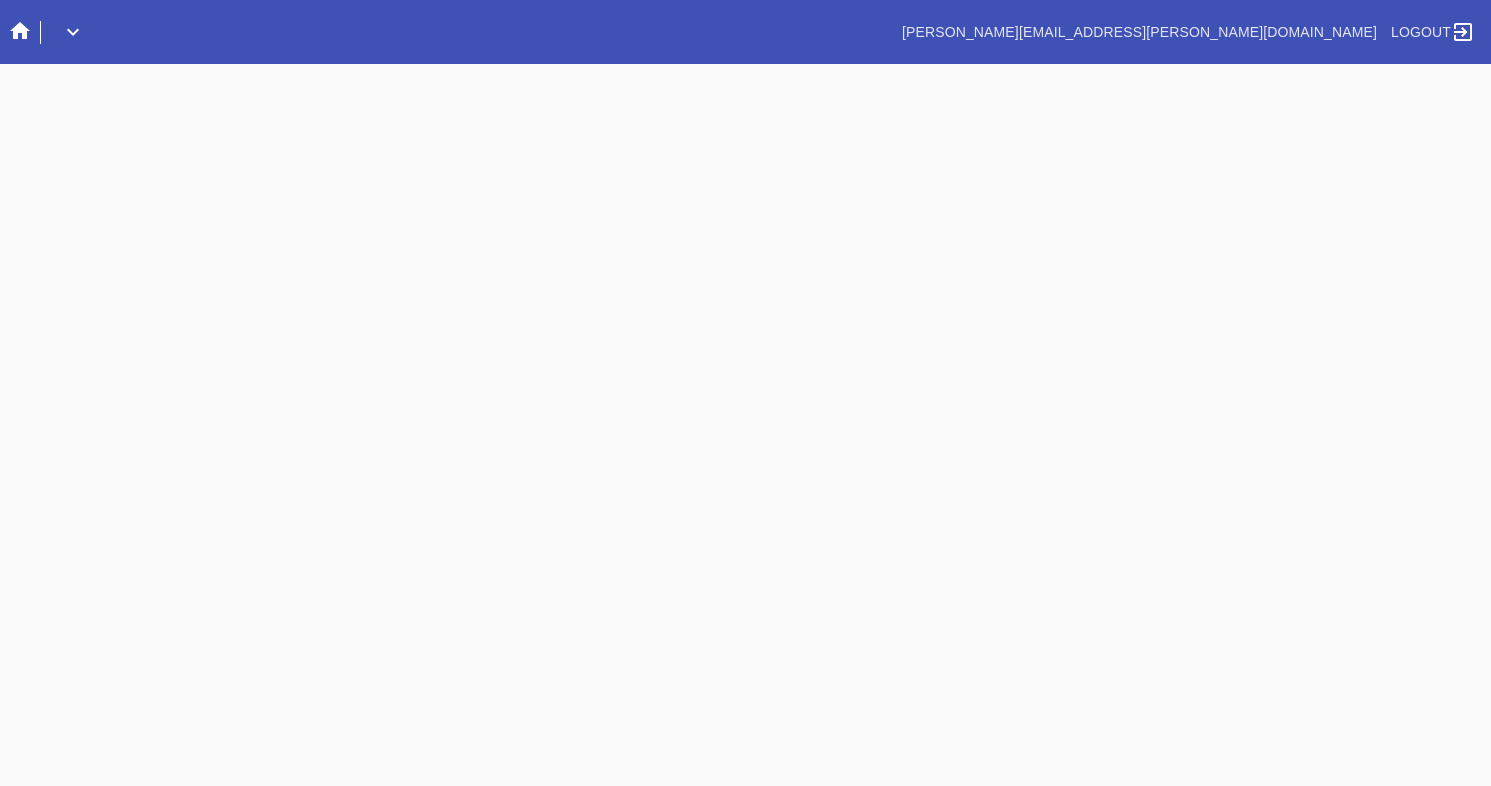 scroll, scrollTop: 0, scrollLeft: 0, axis: both 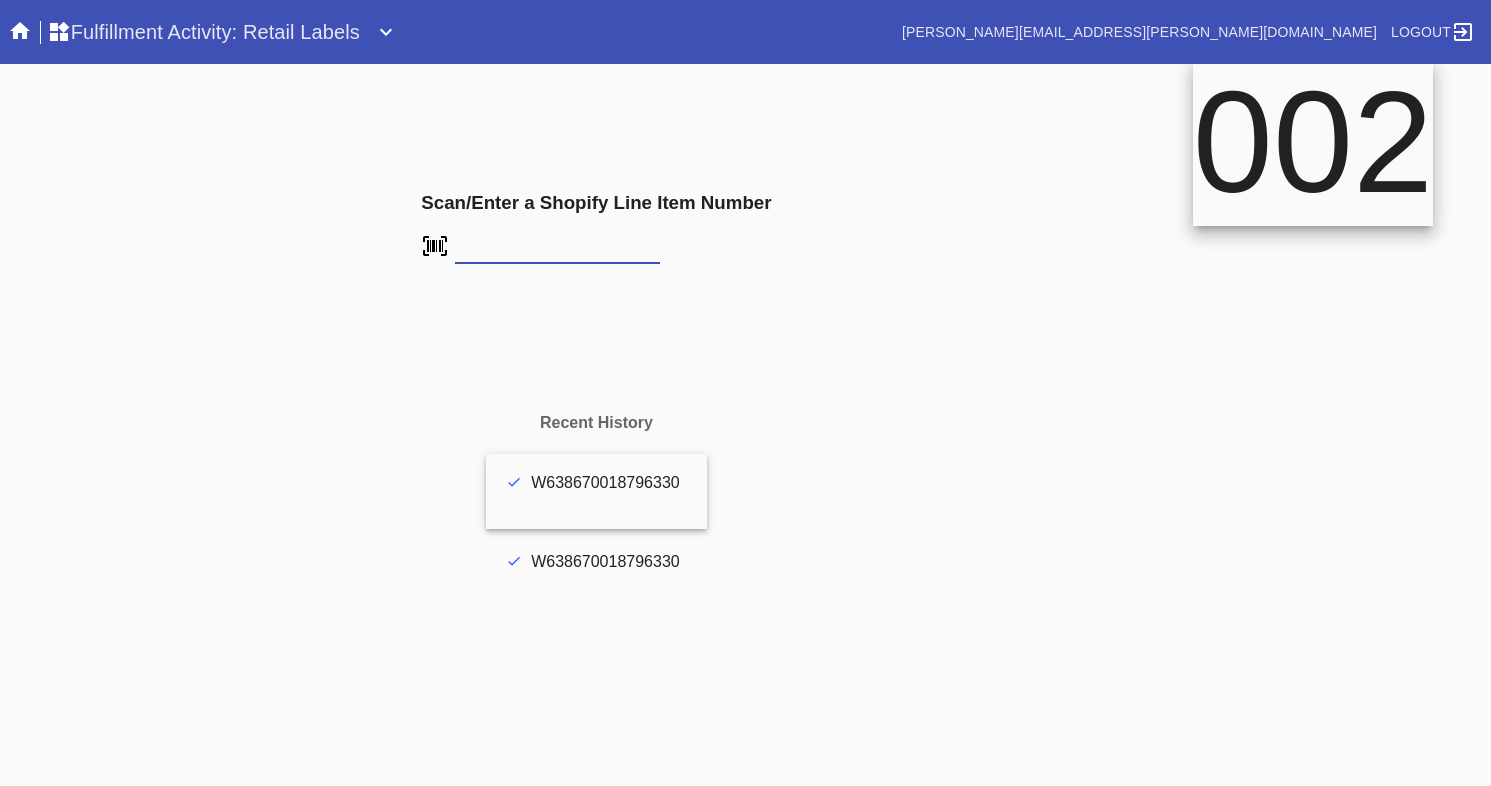 type on "L3213181" 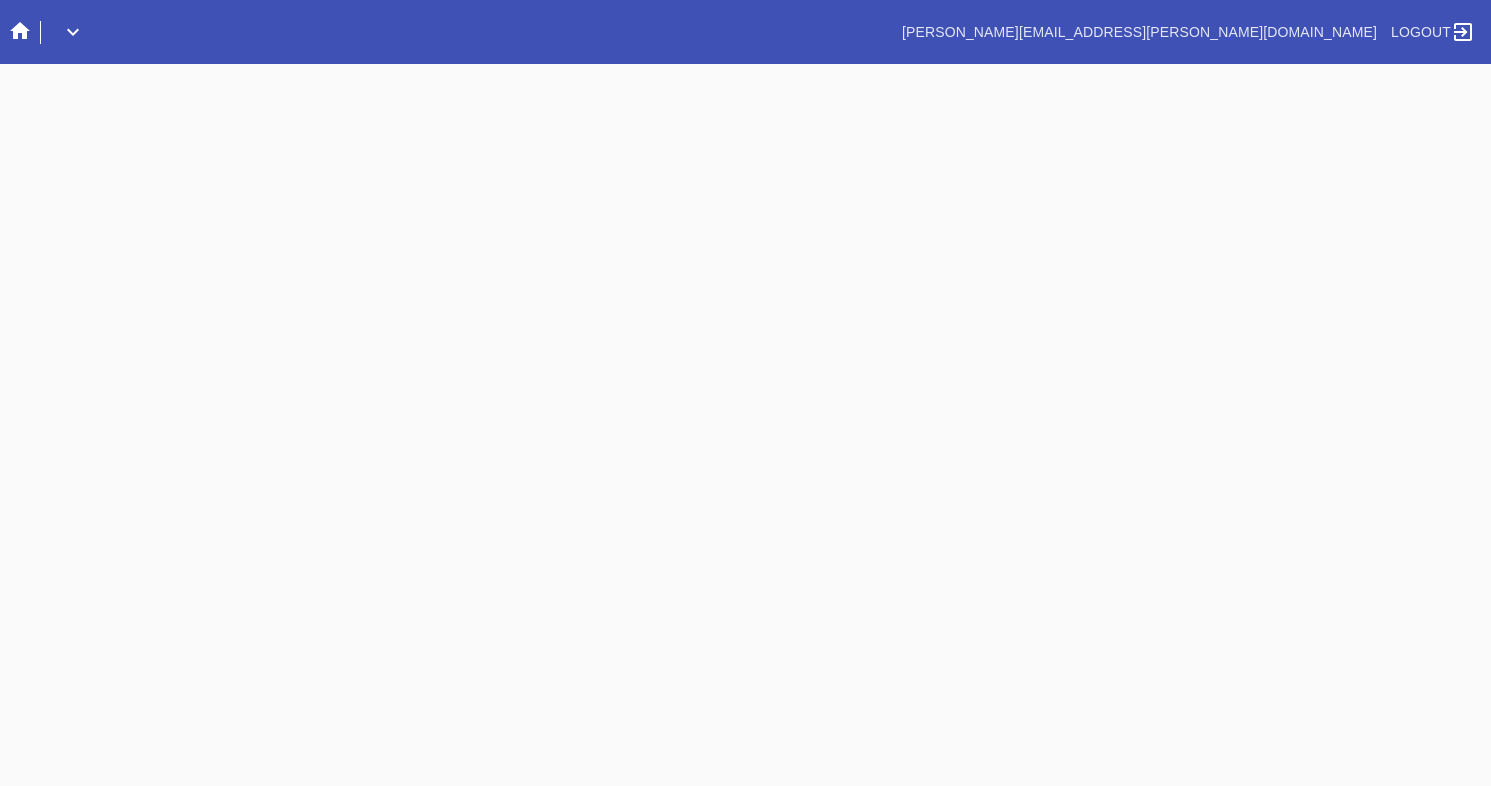 scroll, scrollTop: 0, scrollLeft: 0, axis: both 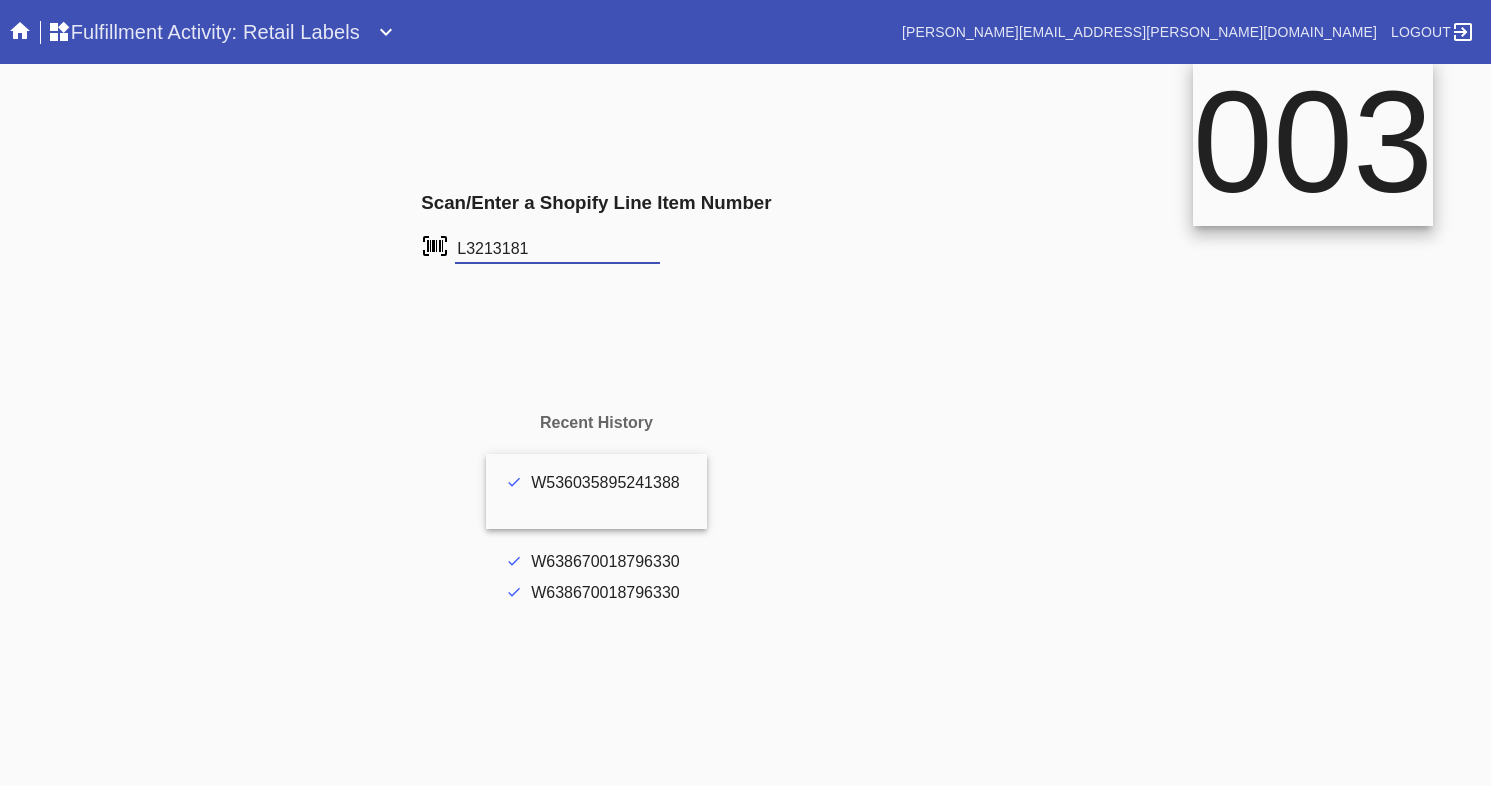 type on "L3213181" 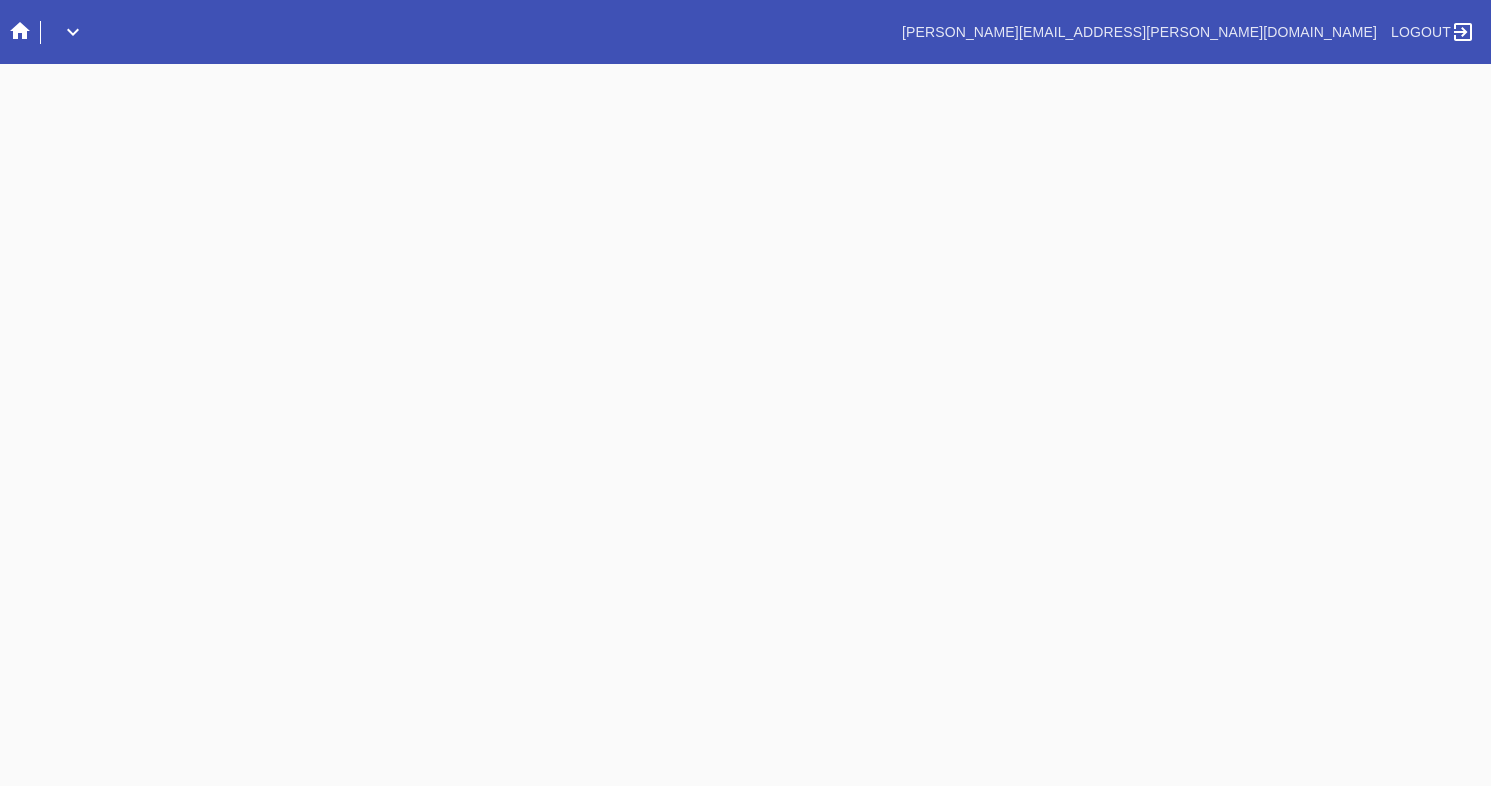 scroll, scrollTop: 0, scrollLeft: 0, axis: both 